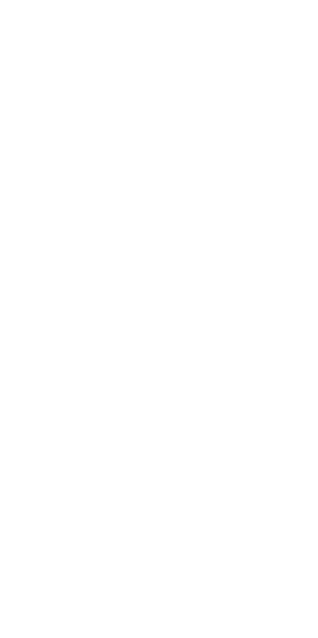 scroll, scrollTop: 0, scrollLeft: 0, axis: both 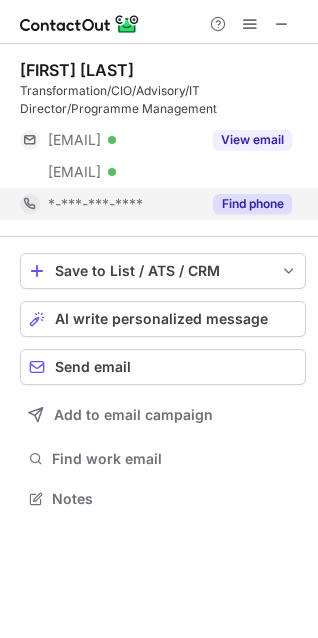 click on "Find phone" at bounding box center [252, 204] 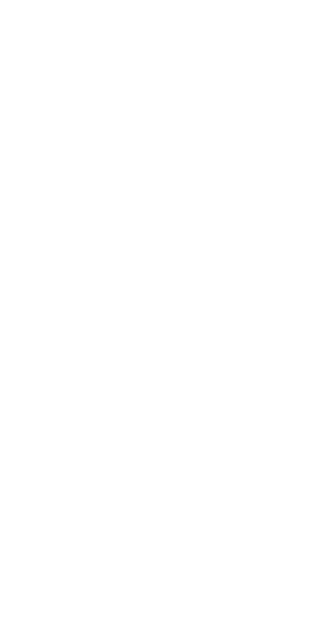 scroll, scrollTop: 0, scrollLeft: 0, axis: both 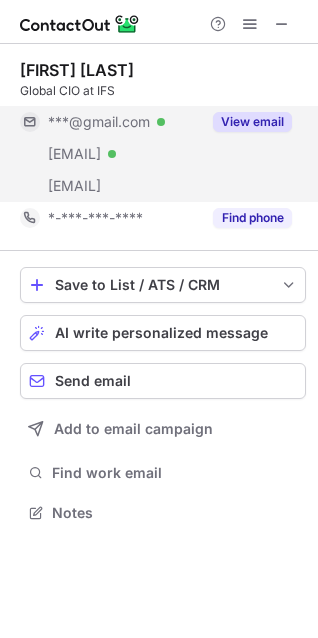 click on "View email" at bounding box center [252, 122] 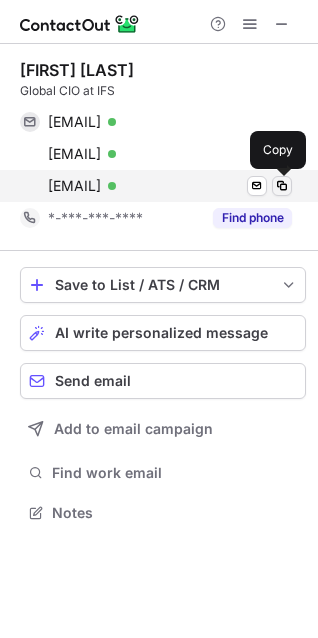 click at bounding box center [282, 186] 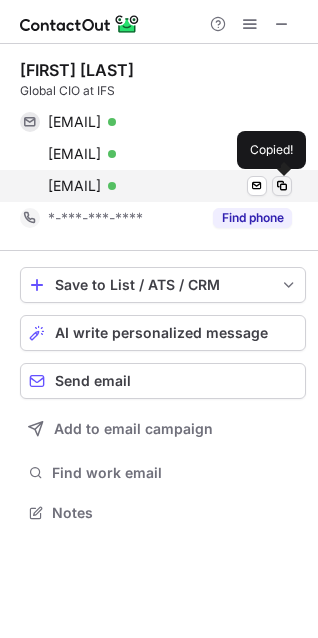 type 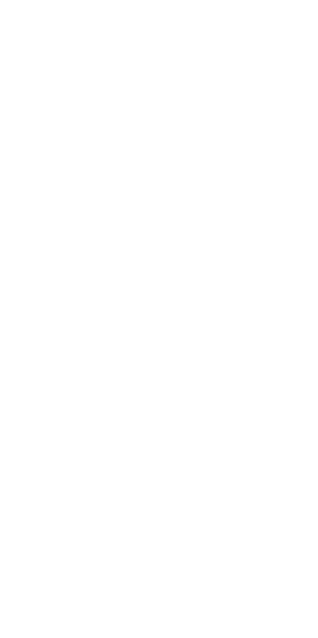 scroll, scrollTop: 0, scrollLeft: 0, axis: both 